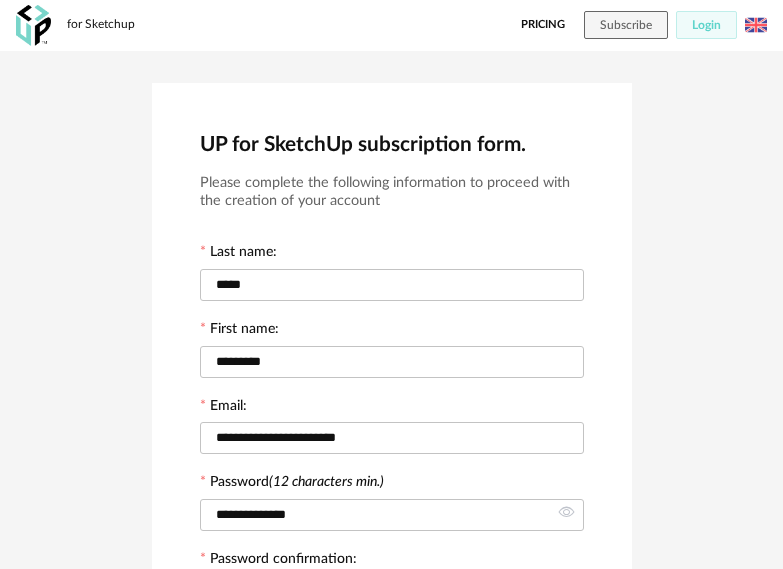 scroll, scrollTop: 433, scrollLeft: 0, axis: vertical 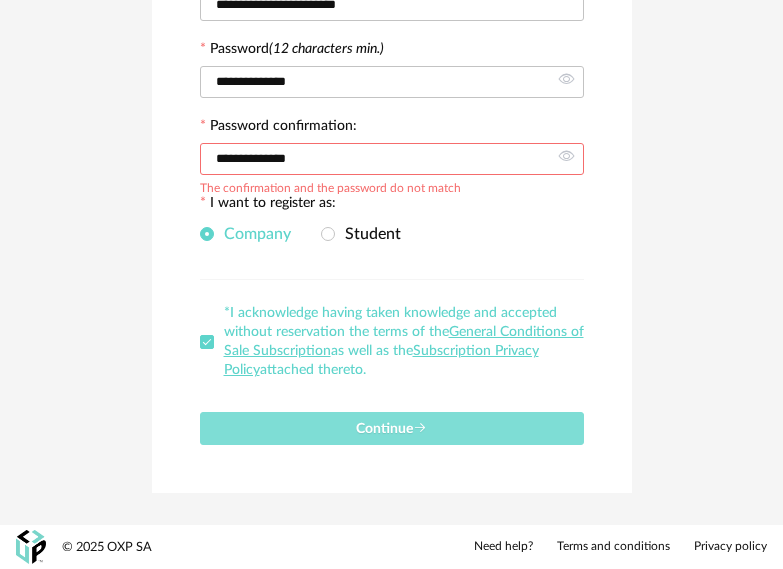 click on "Continue" at bounding box center [391, 429] 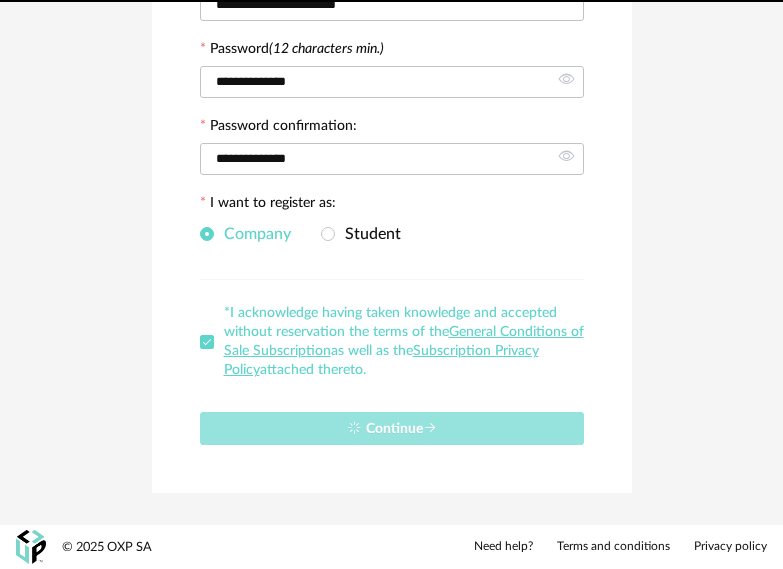 type 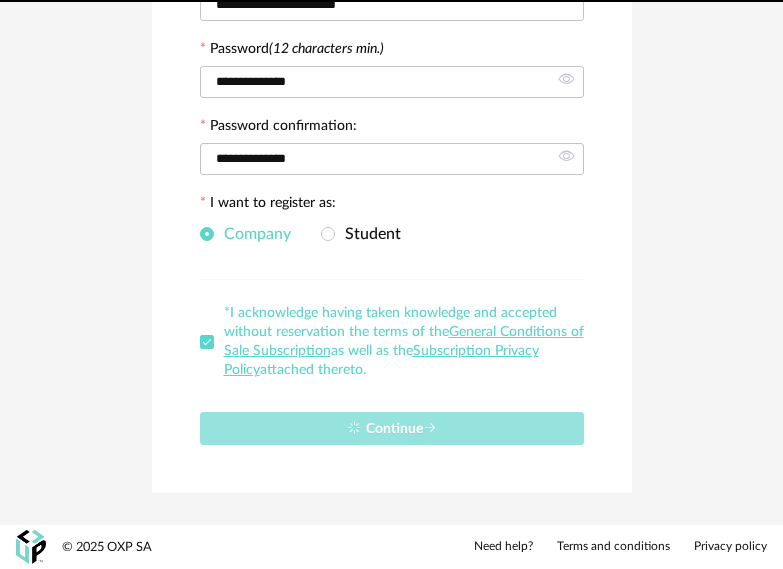 scroll, scrollTop: 0, scrollLeft: 0, axis: both 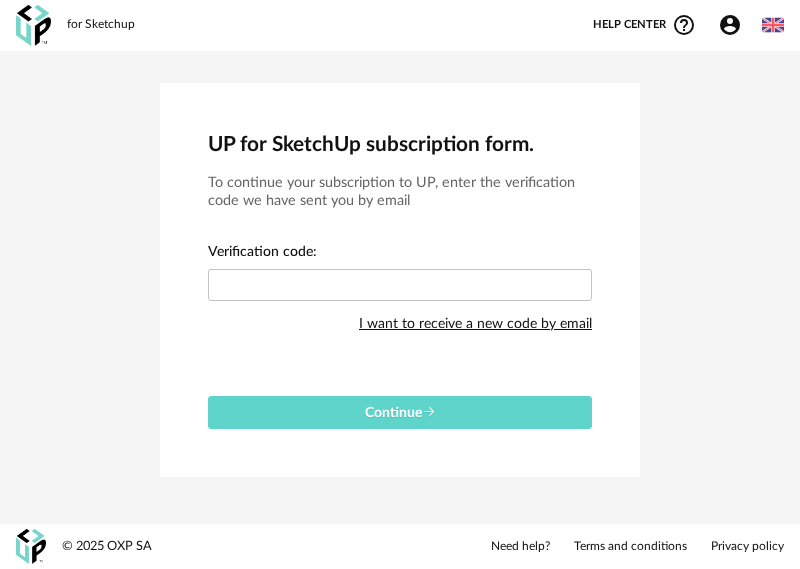 click on "I want to receive a new code by email" at bounding box center [475, 324] 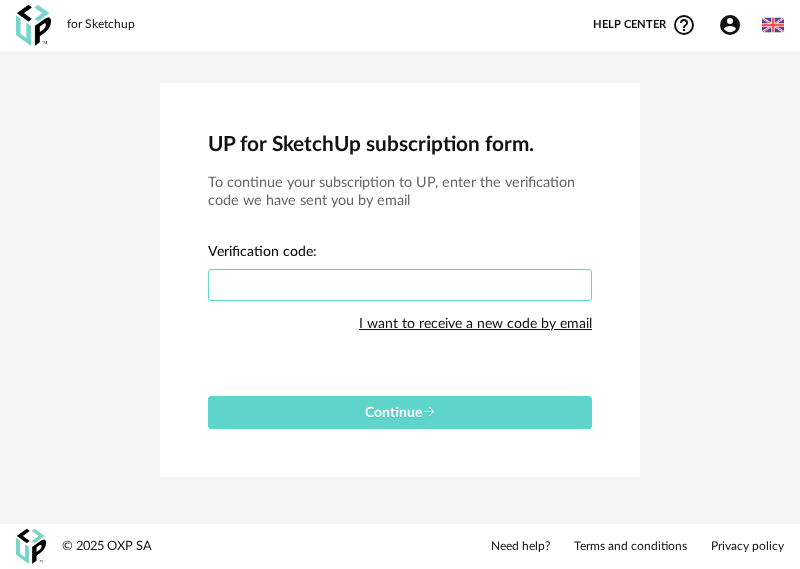 paste on "****" 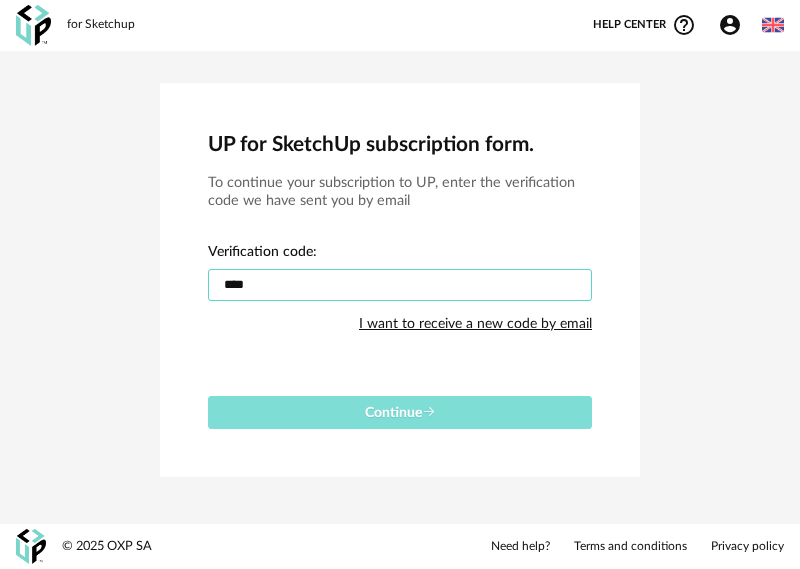type on "****" 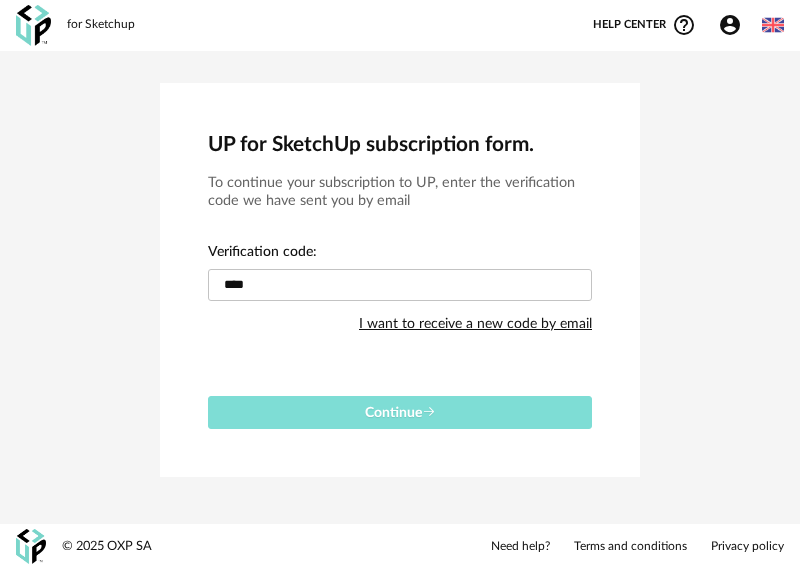 click on "Continue" at bounding box center (400, 413) 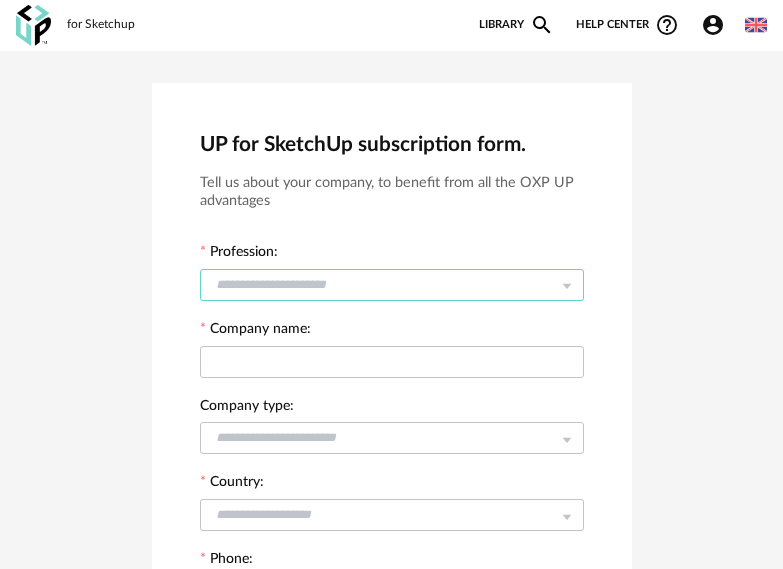 click at bounding box center (392, 285) 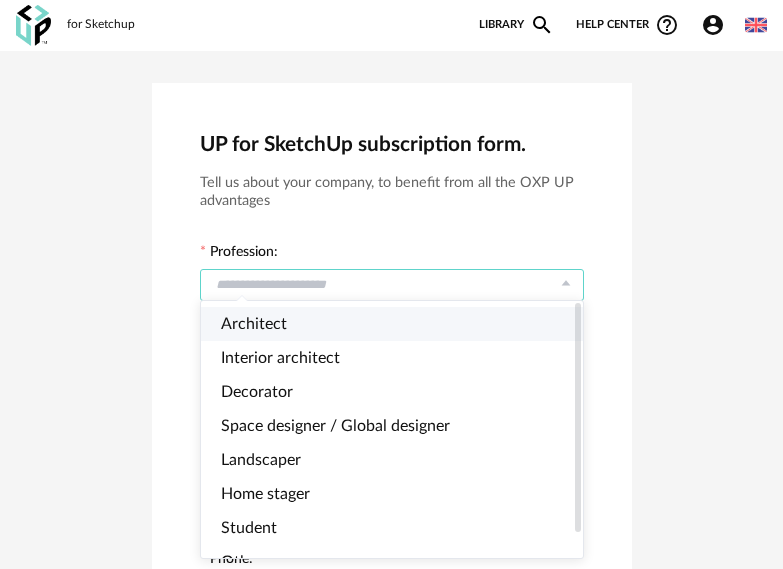 click on "Architect" at bounding box center (400, 324) 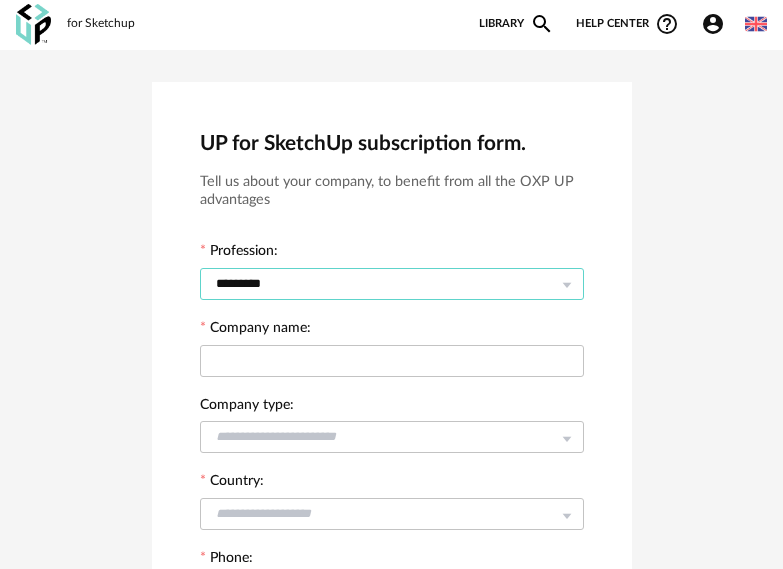 scroll, scrollTop: 0, scrollLeft: 0, axis: both 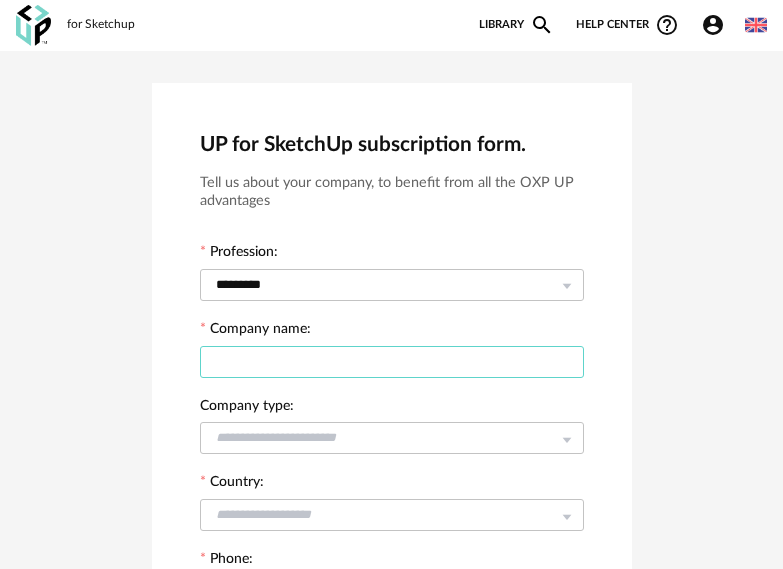 click at bounding box center [392, 362] 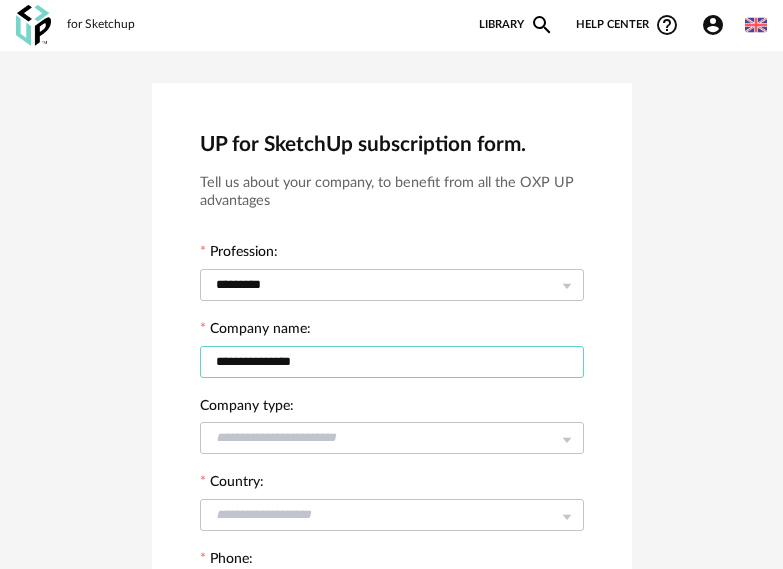type on "**********" 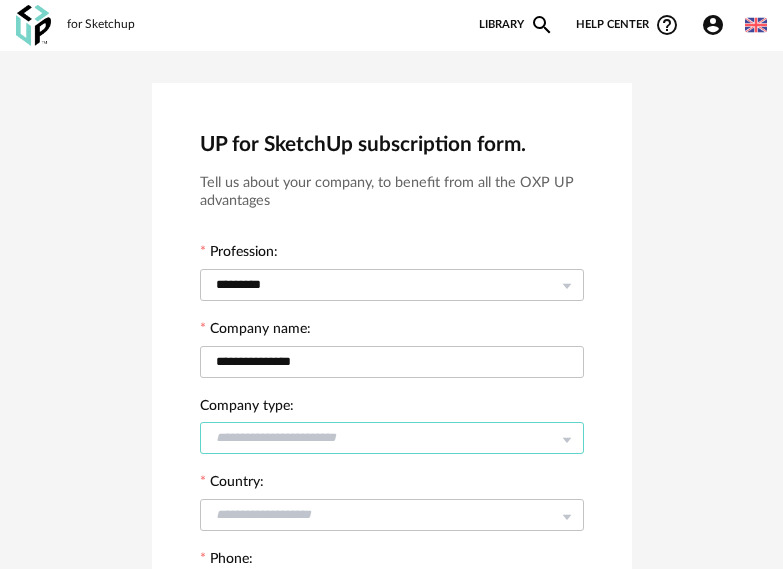 click at bounding box center [392, 438] 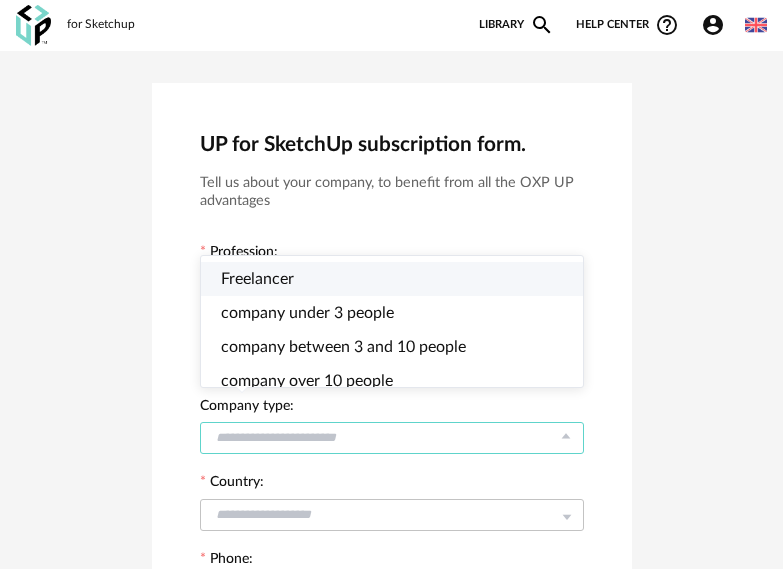 click on "Freelancer" at bounding box center [257, 279] 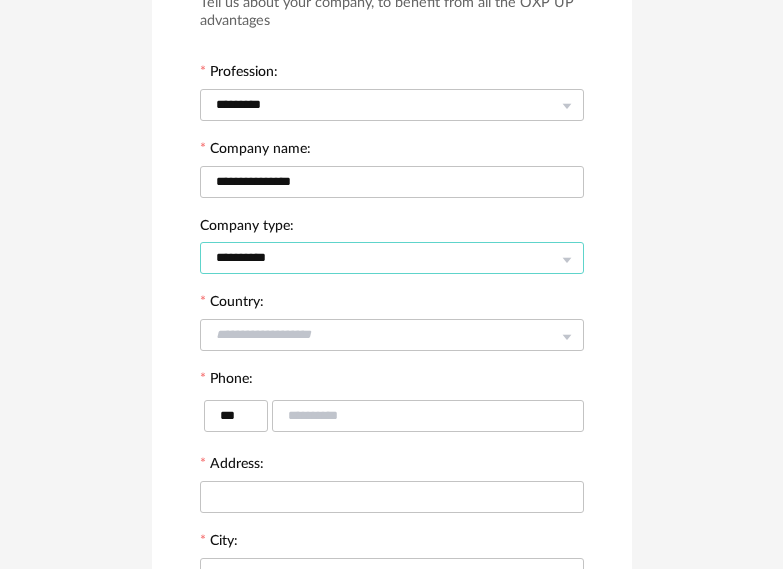 scroll, scrollTop: 200, scrollLeft: 0, axis: vertical 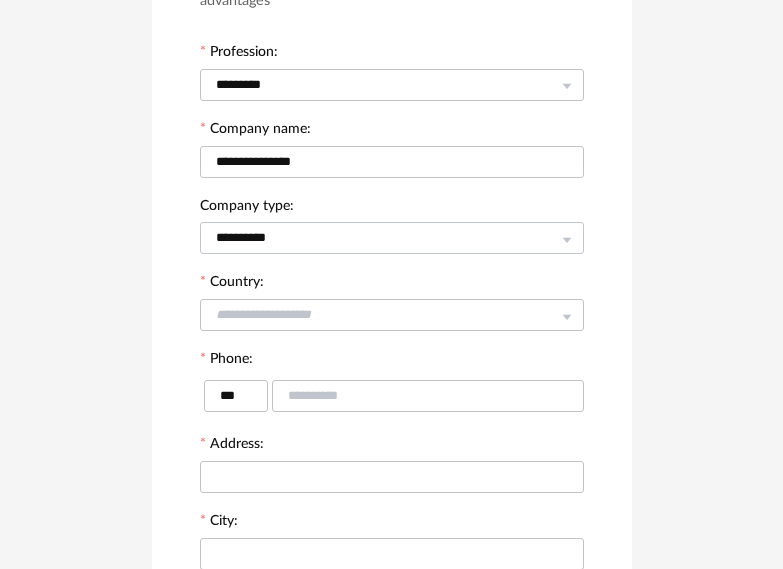 click at bounding box center (566, 238) 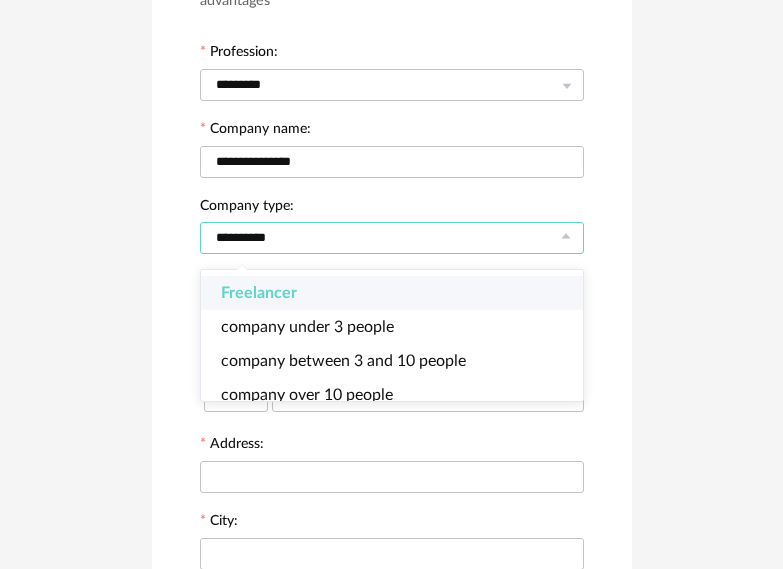 click on "Freelancer" at bounding box center [400, 293] 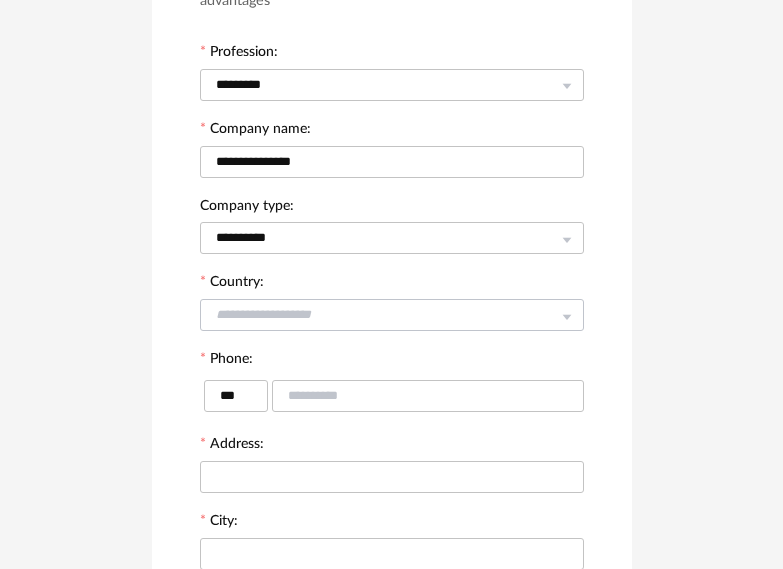 click at bounding box center (566, 315) 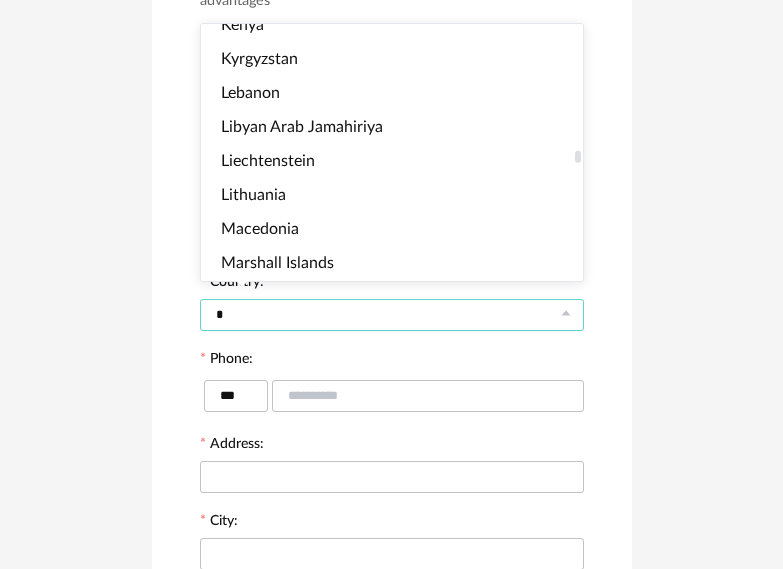 scroll, scrollTop: 2800, scrollLeft: 0, axis: vertical 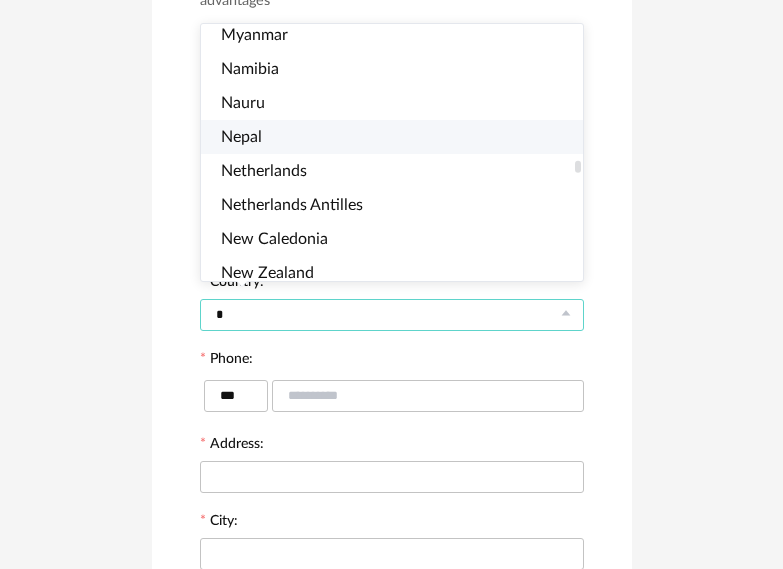 click on "Nepal" at bounding box center (400, 137) 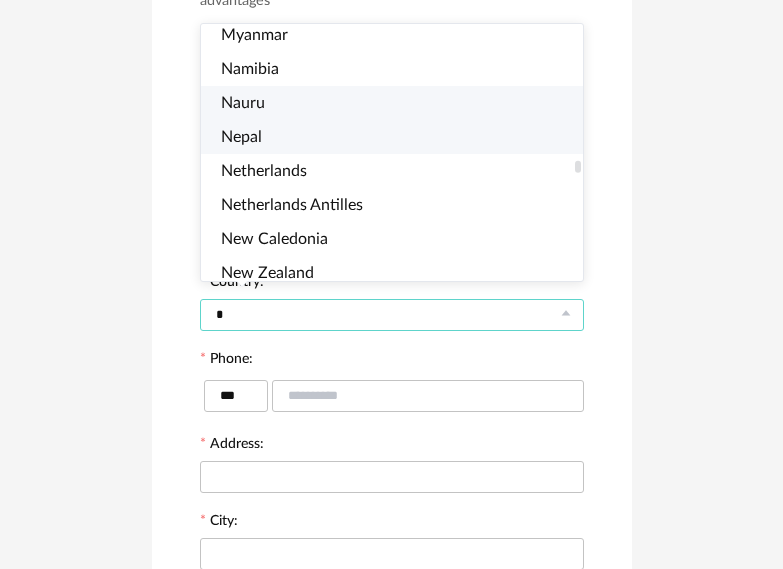 type on "*****" 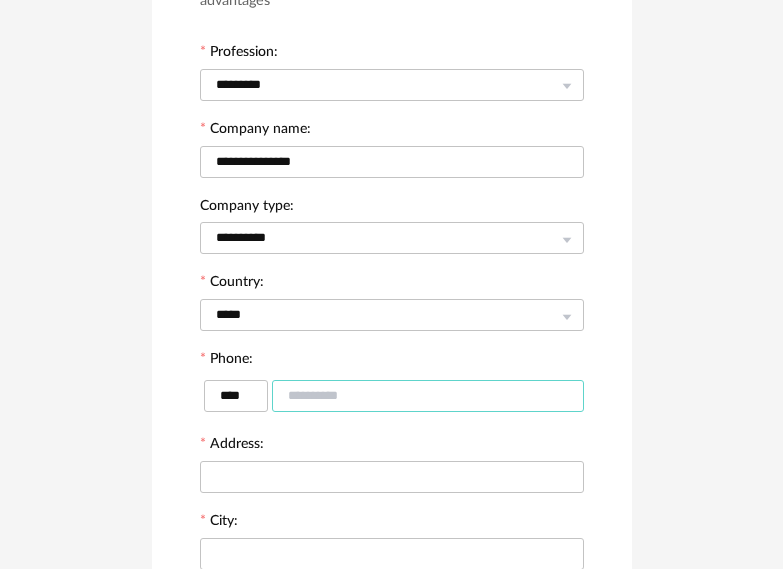 click at bounding box center [428, 396] 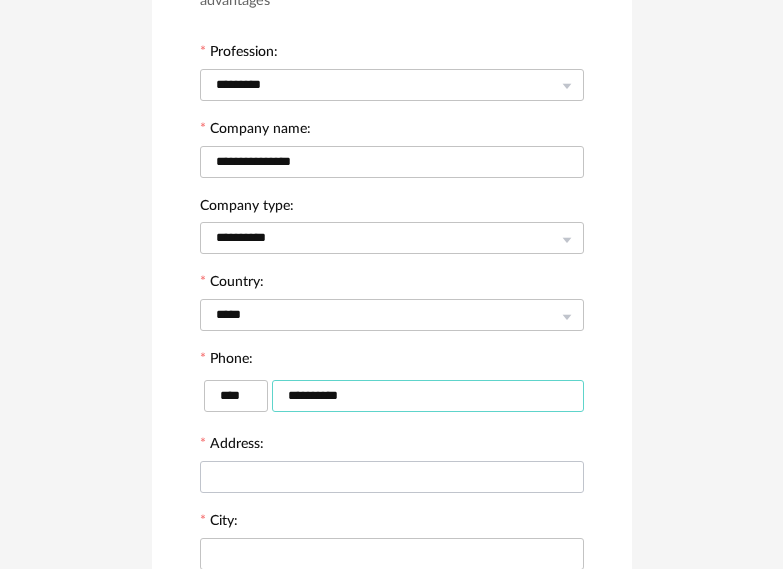 type on "**********" 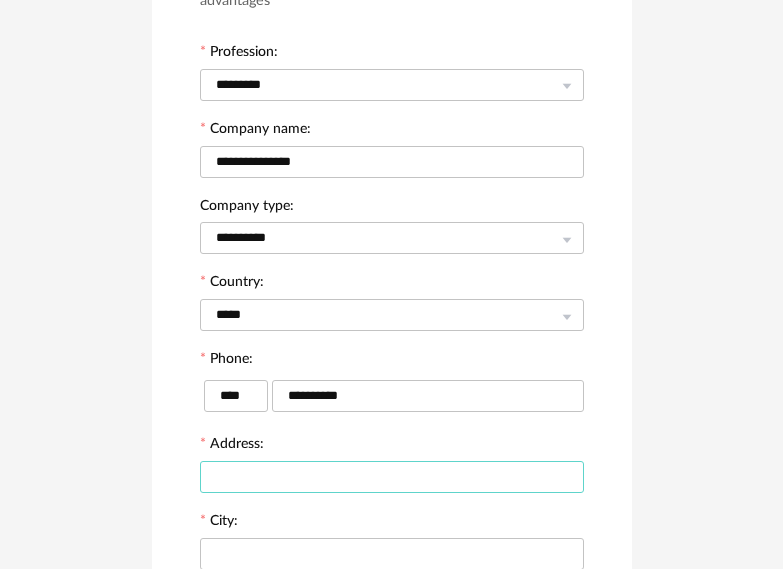 click at bounding box center [392, 477] 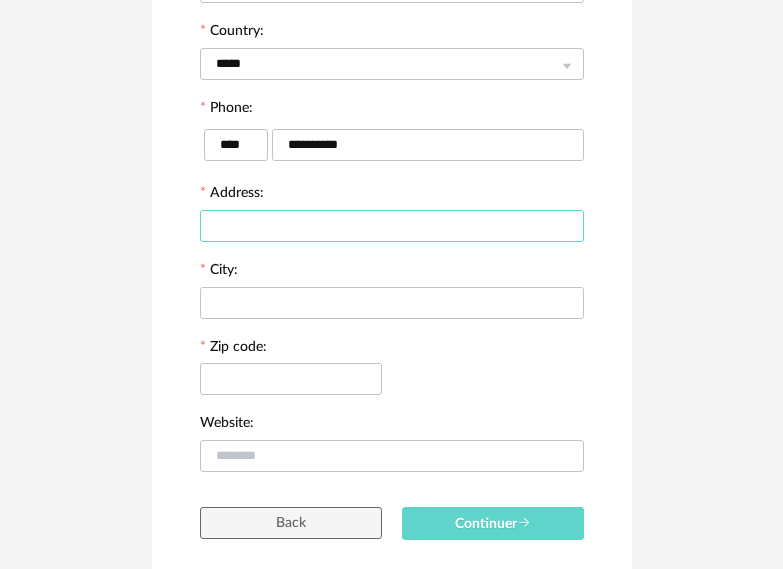 scroll, scrollTop: 500, scrollLeft: 0, axis: vertical 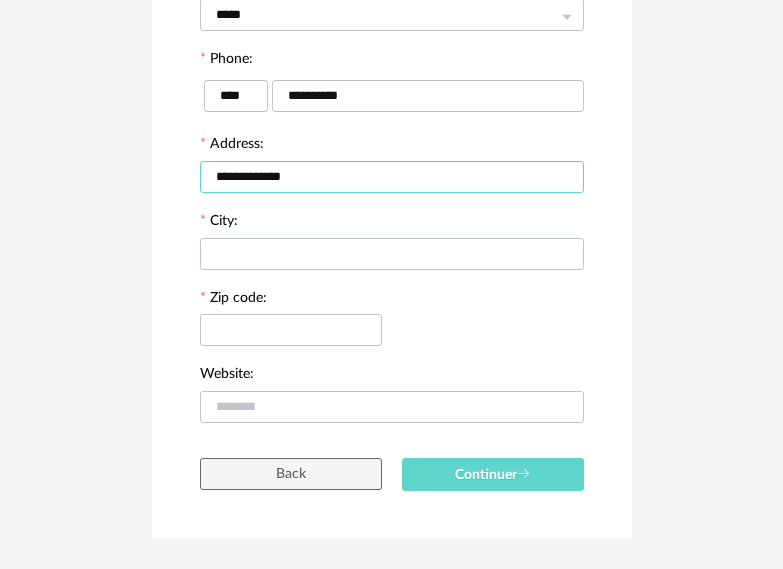 type on "**********" 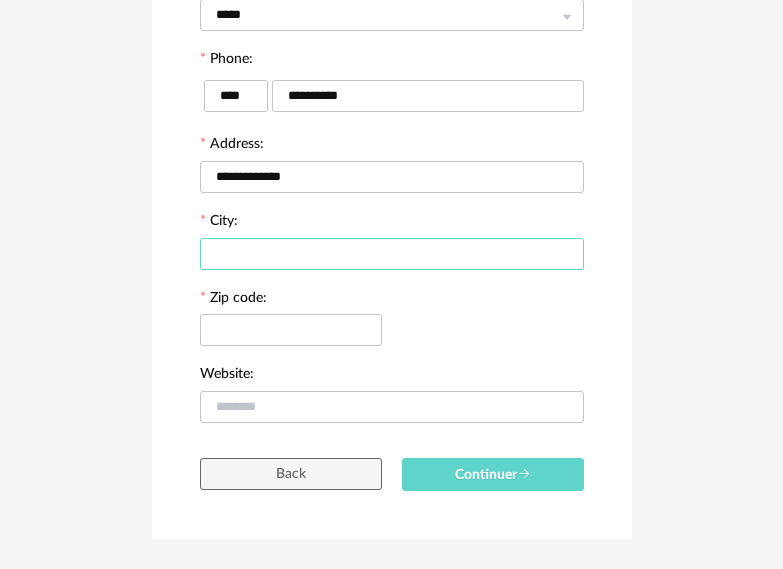 click at bounding box center [392, 254] 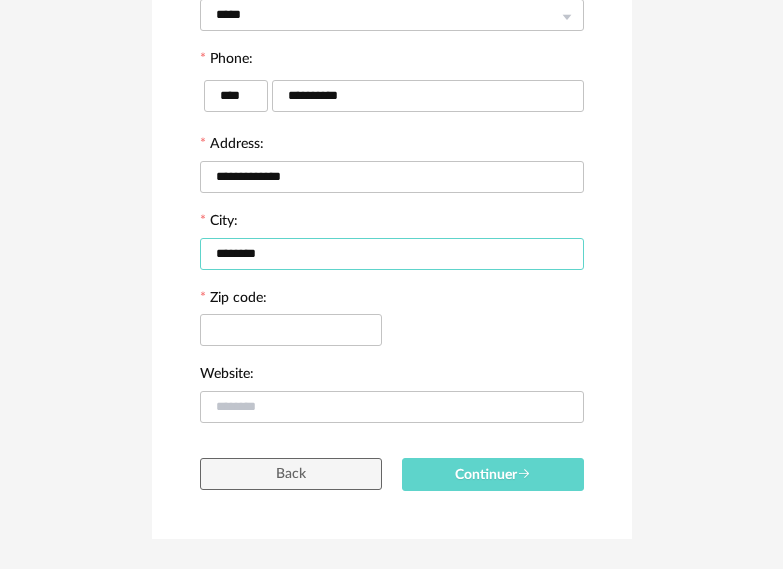 type on "********" 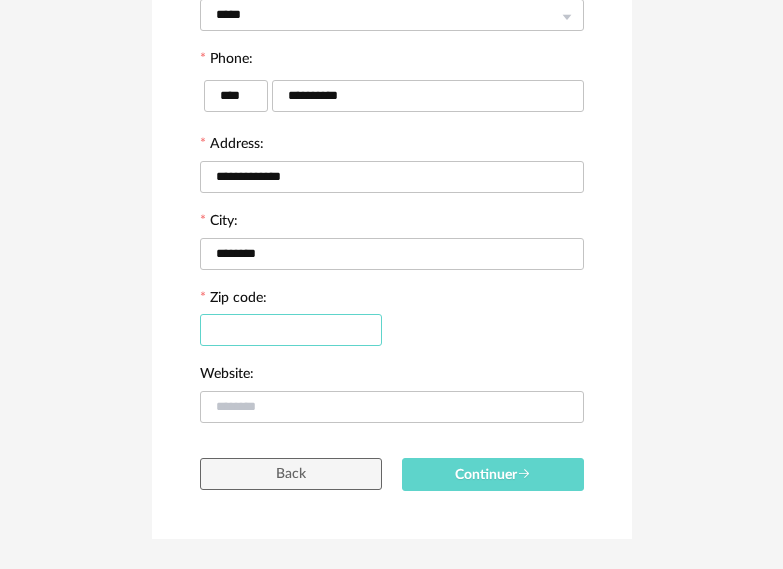 click at bounding box center (291, 330) 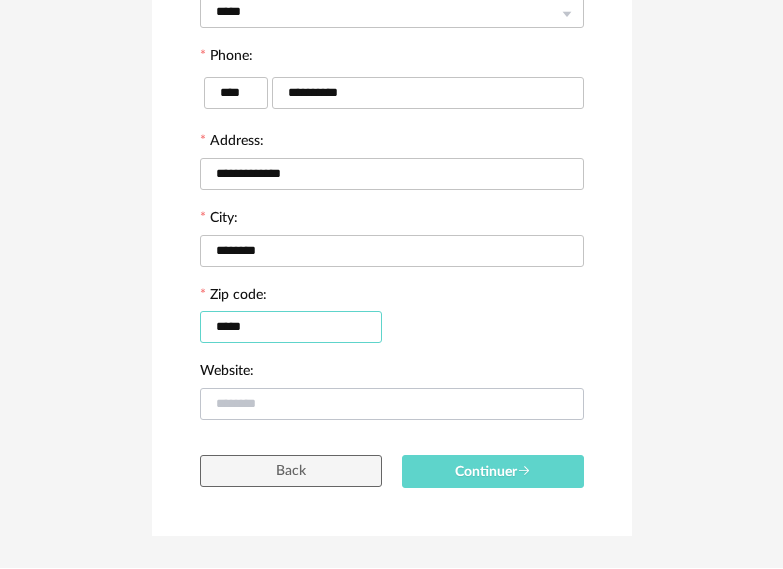 scroll, scrollTop: 547, scrollLeft: 0, axis: vertical 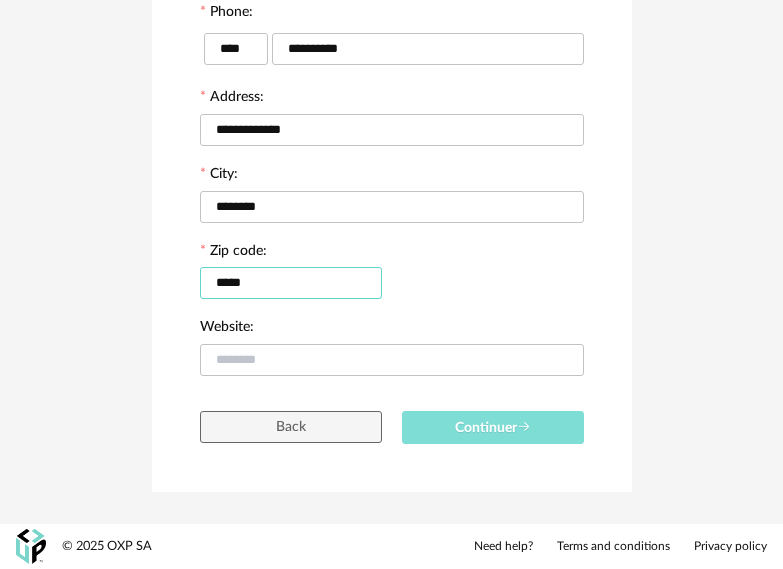 type on "*****" 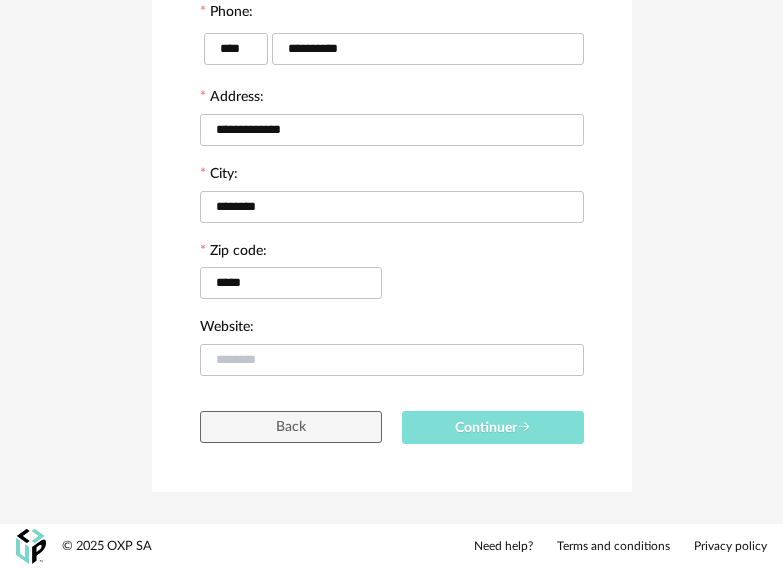 click on "Continuer" at bounding box center [493, 428] 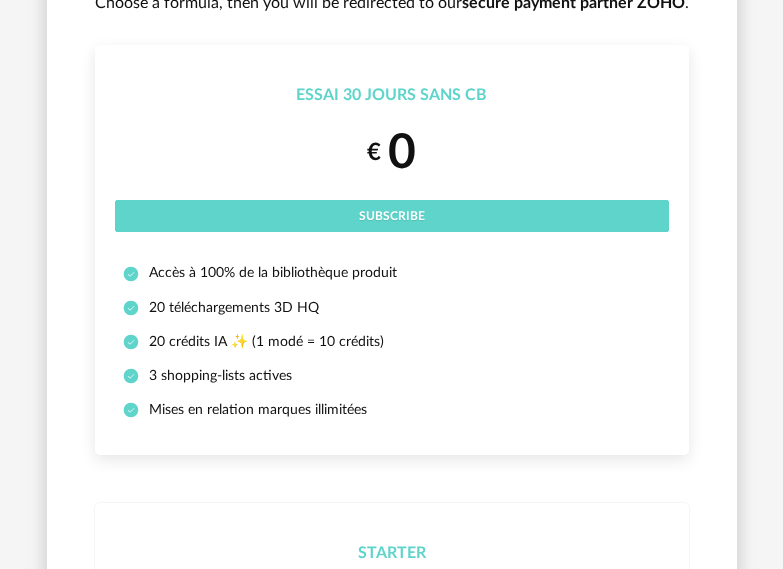 scroll, scrollTop: 200, scrollLeft: 0, axis: vertical 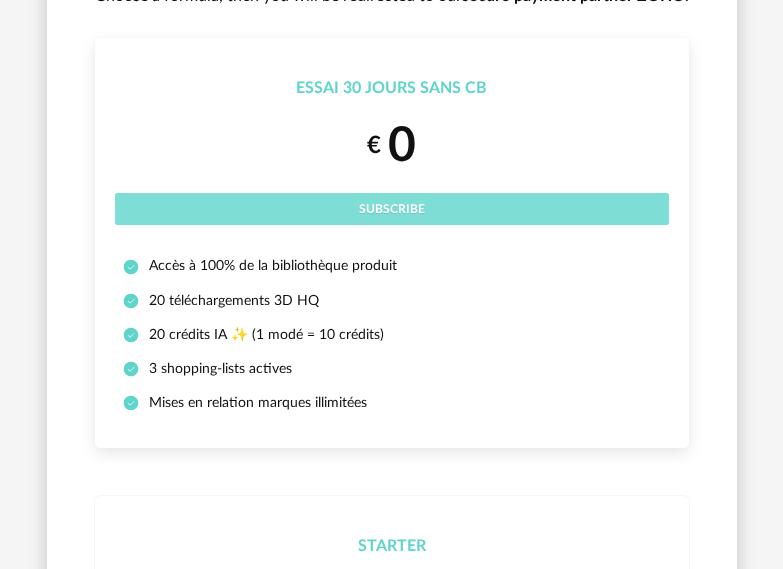 click on "Subscribe" at bounding box center [392, 209] 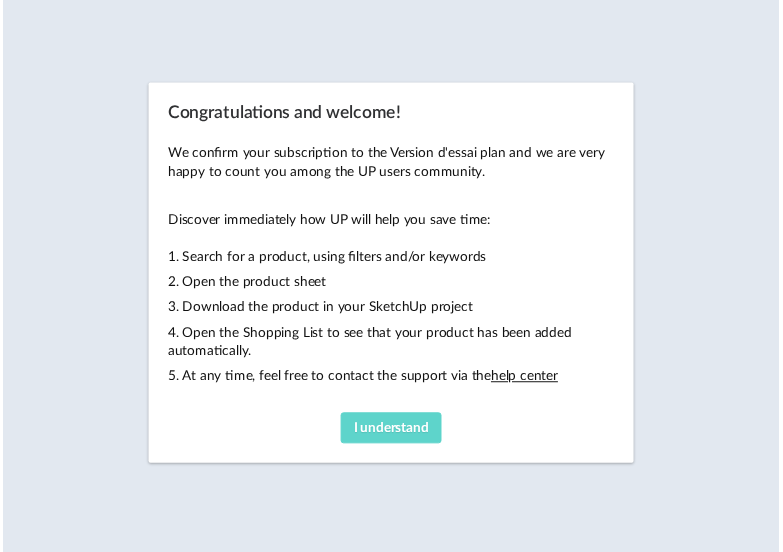 scroll, scrollTop: 0, scrollLeft: 0, axis: both 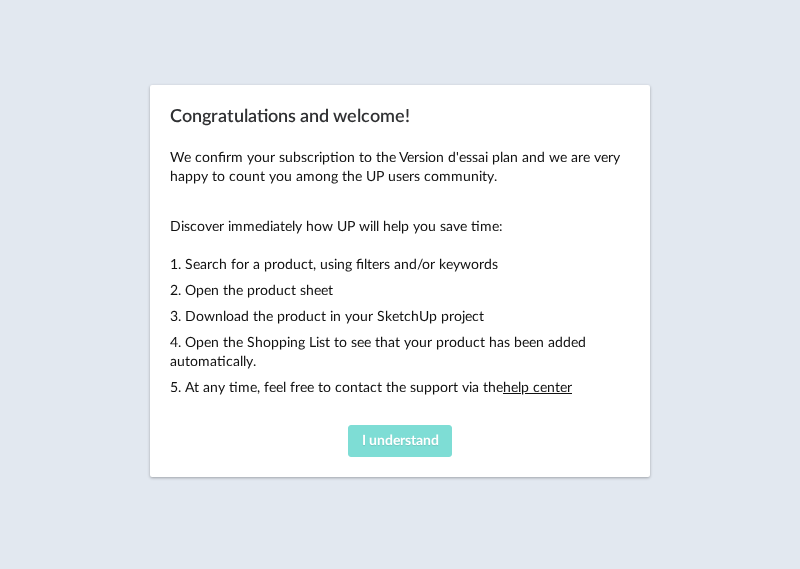 click on "I understand" at bounding box center [400, 441] 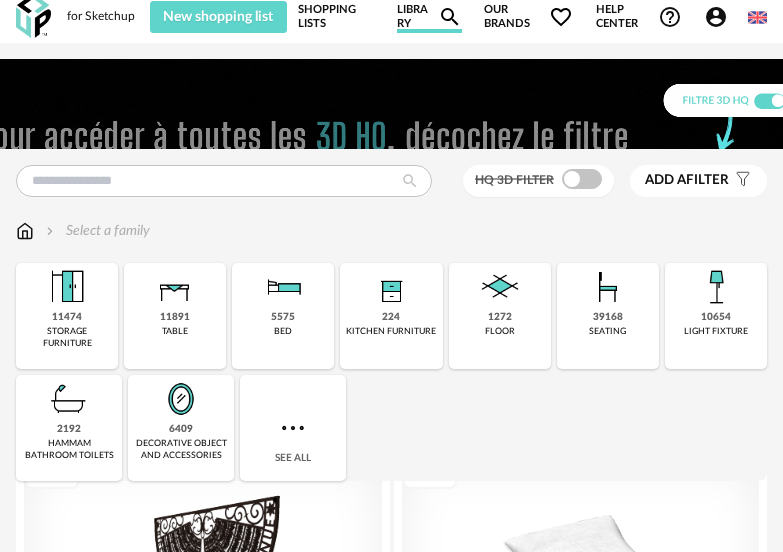 scroll, scrollTop: 0, scrollLeft: 0, axis: both 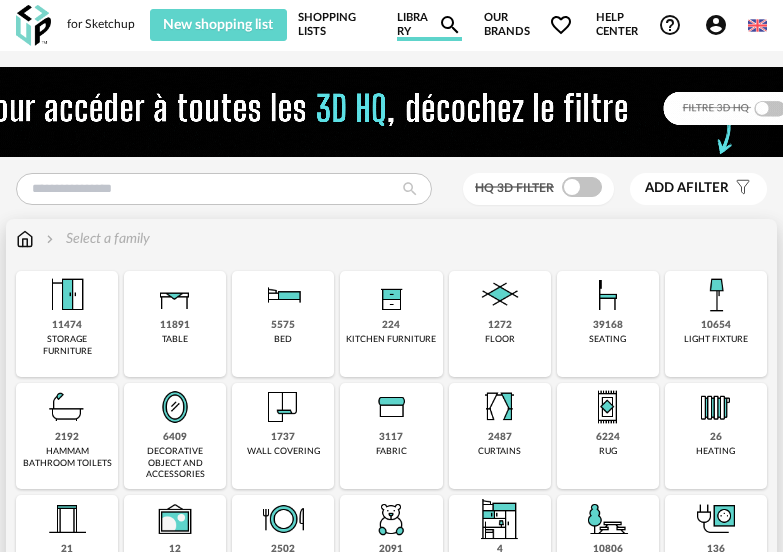 click at bounding box center [391, 295] 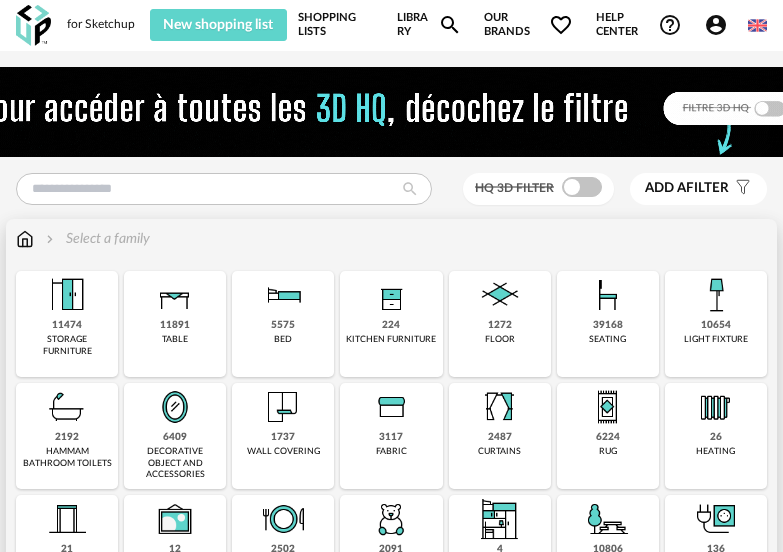 click at bounding box center [391, 295] 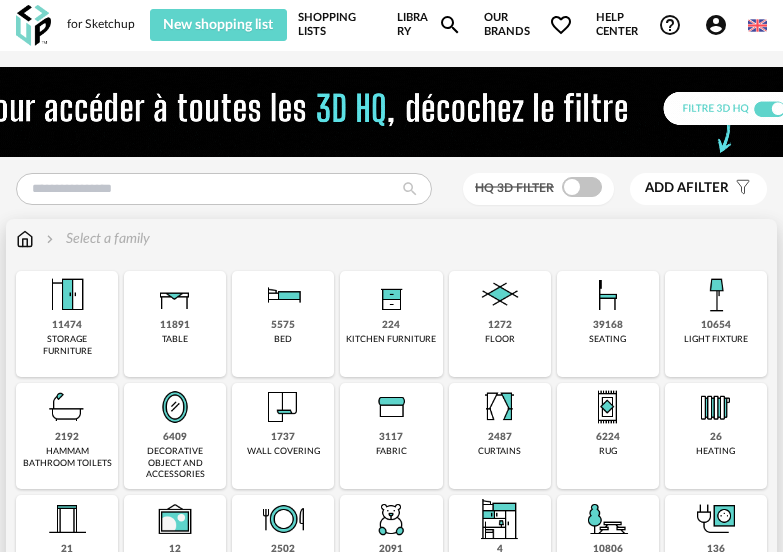 click at bounding box center [391, 295] 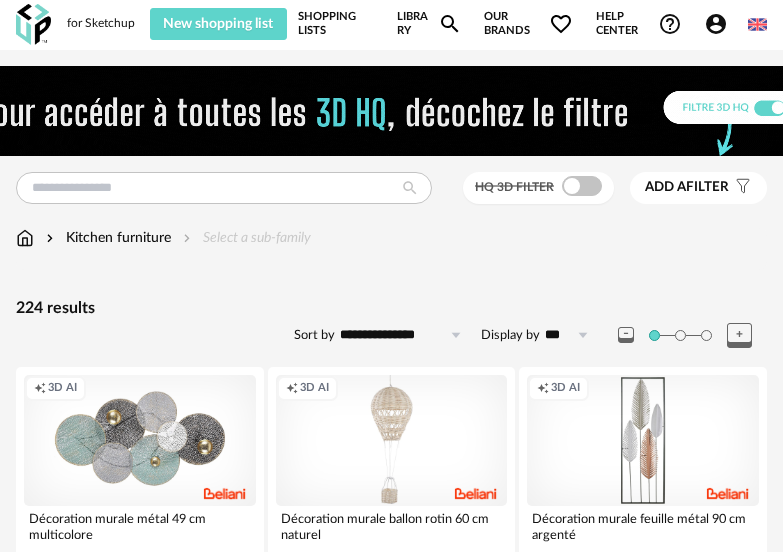 scroll, scrollTop: 0, scrollLeft: 0, axis: both 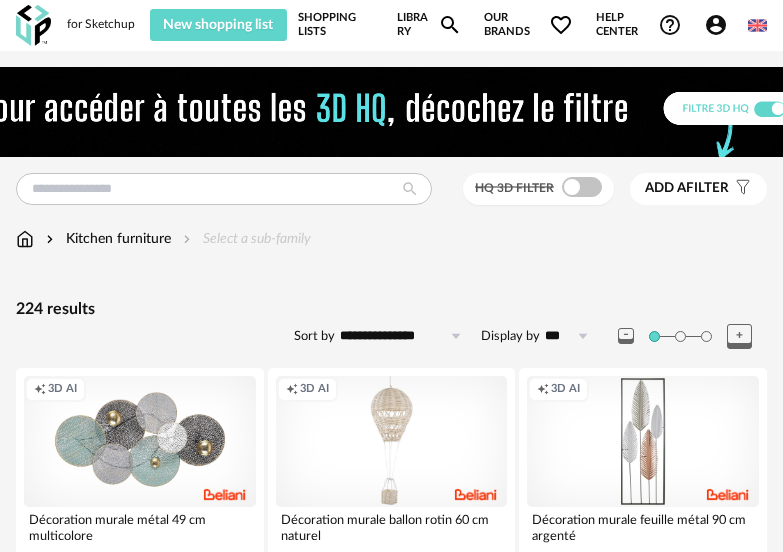 click at bounding box center [757, 25] 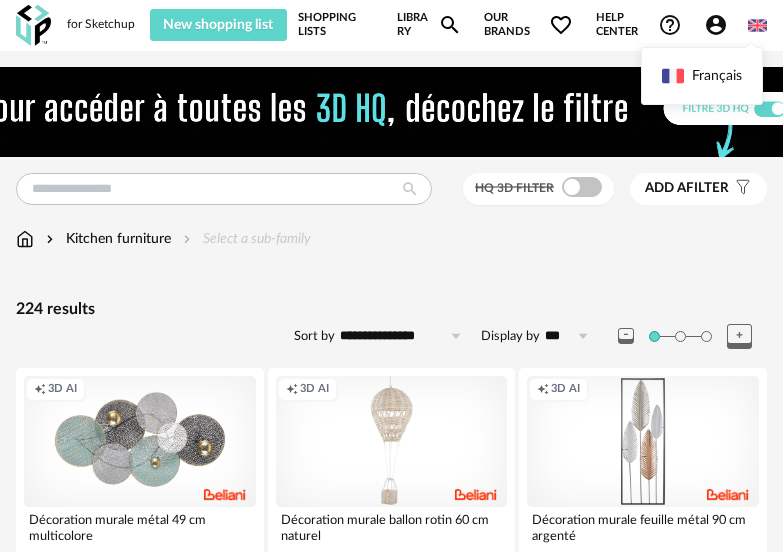 click at bounding box center (757, 25) 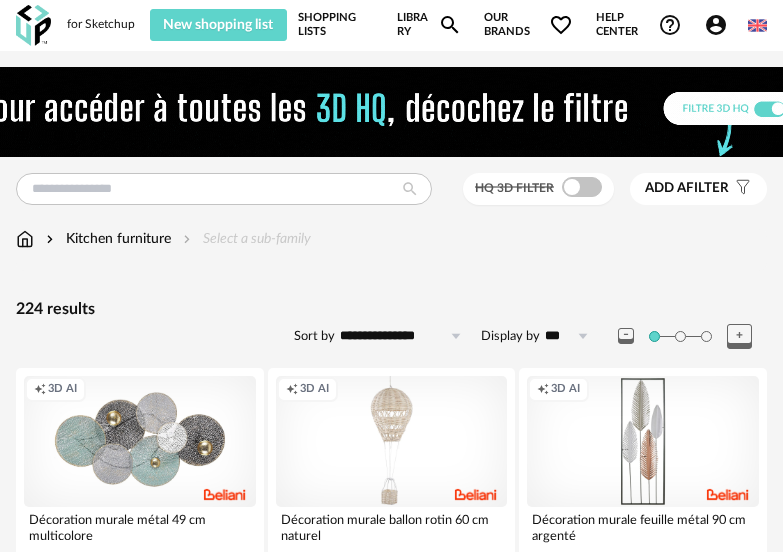click at bounding box center [757, 25] 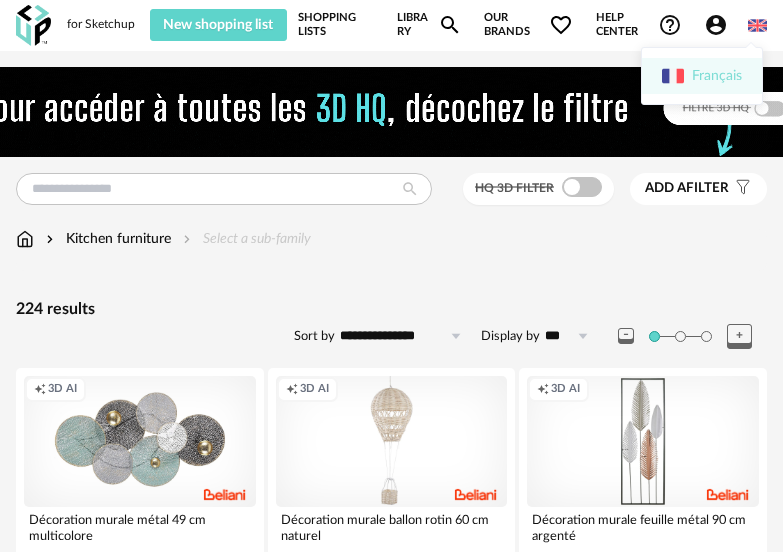 click on "Français" at bounding box center [702, 76] 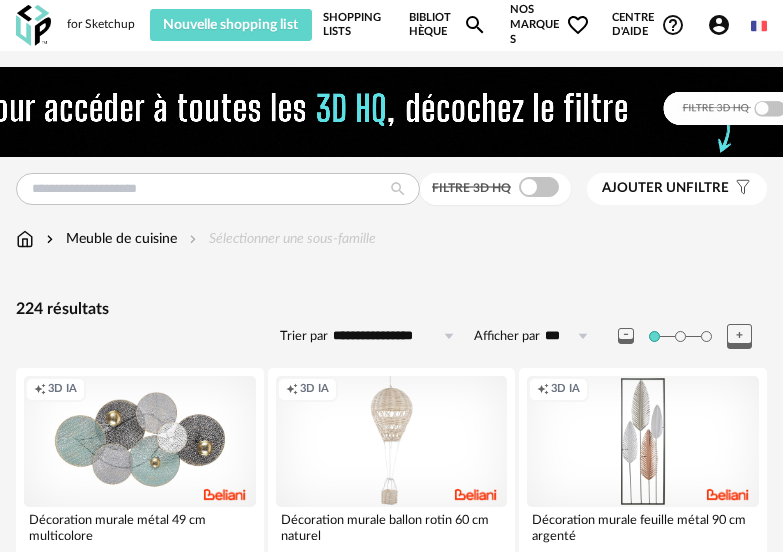 click at bounding box center (759, 26) 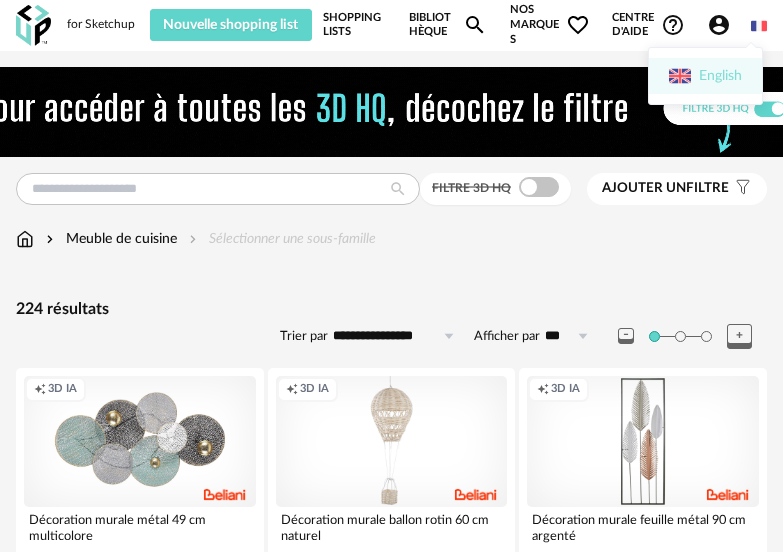 click on "English" at bounding box center (705, 76) 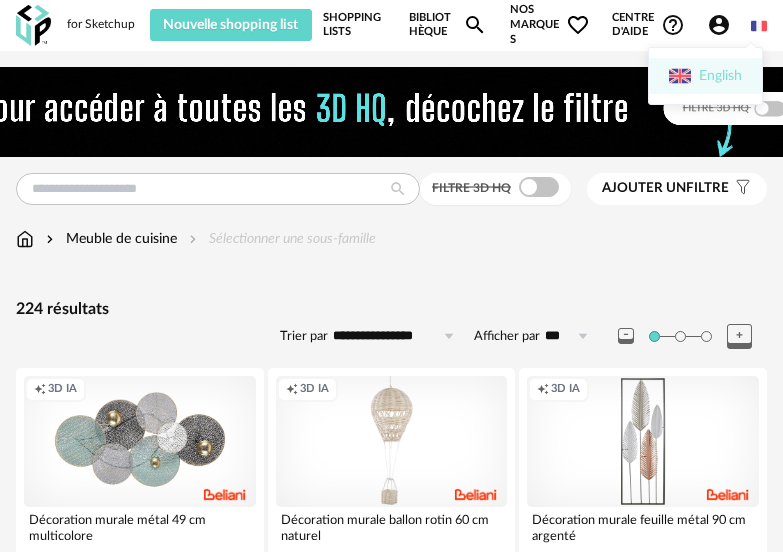 type on "**********" 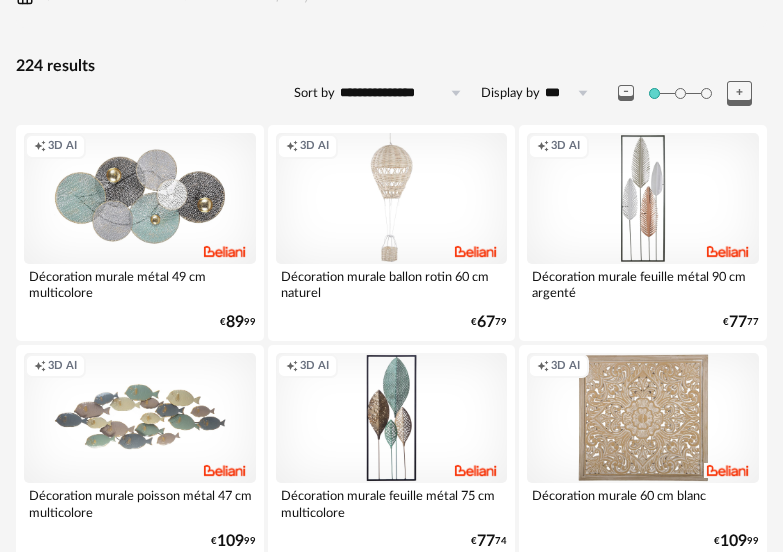 scroll, scrollTop: 300, scrollLeft: 0, axis: vertical 